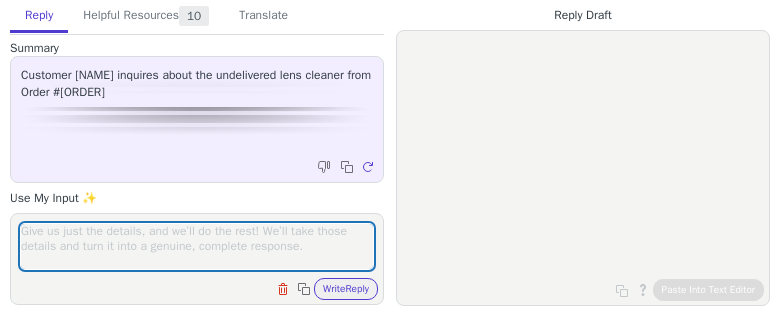 scroll, scrollTop: 0, scrollLeft: 0, axis: both 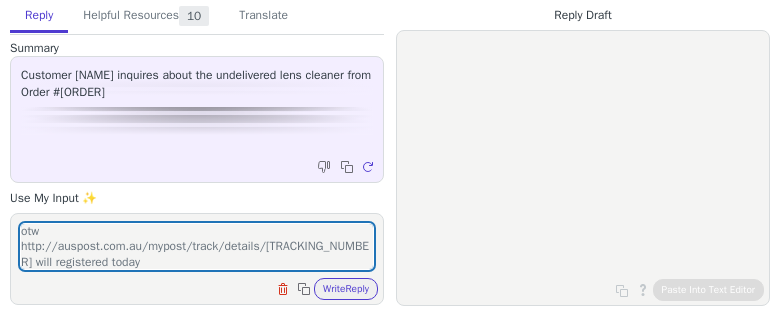 type on "otw http://auspost.com.au/mypost/track/details/[TRACKING_NUMBER] will registered today" 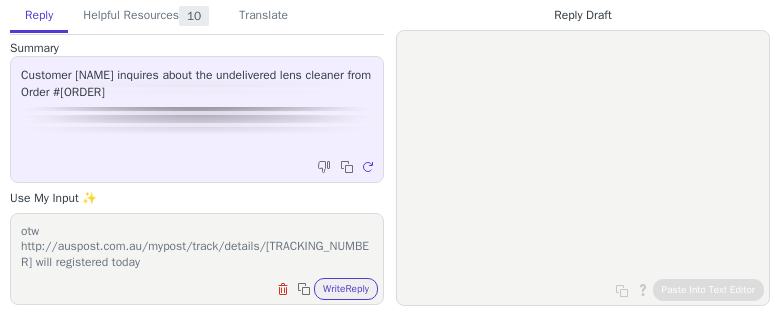click on "otw http://auspost.com.au/mypost/track/details/[TRACKING_NUMBER] will registered today  Clear field Copy to clipboard Write  Reply" at bounding box center (197, 259) 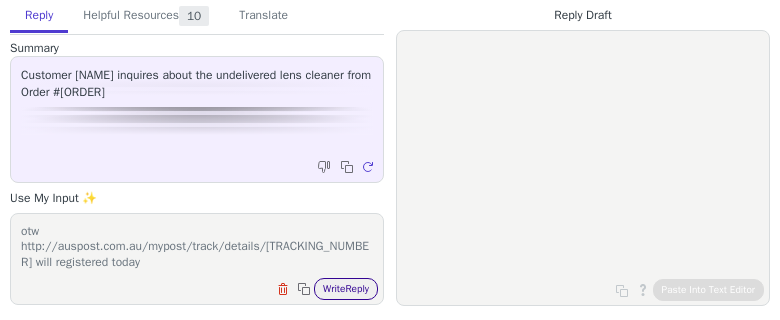 click on "Write  Reply" at bounding box center (346, 289) 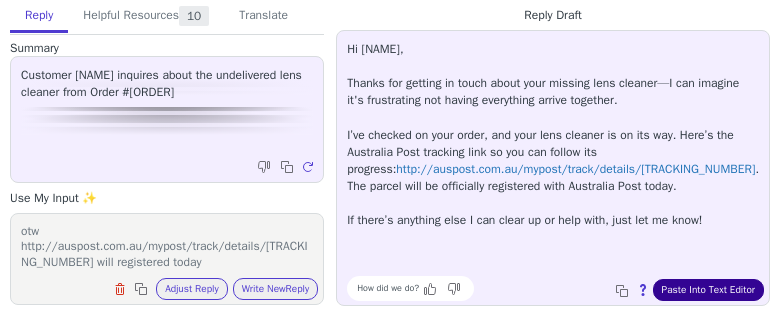 click on "Paste Into Text Editor" at bounding box center [708, 290] 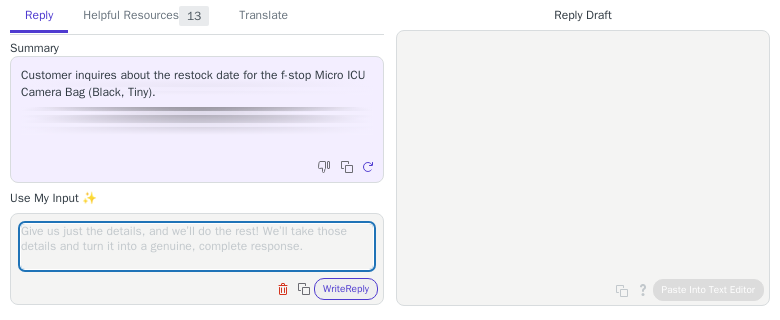 scroll, scrollTop: 0, scrollLeft: 0, axis: both 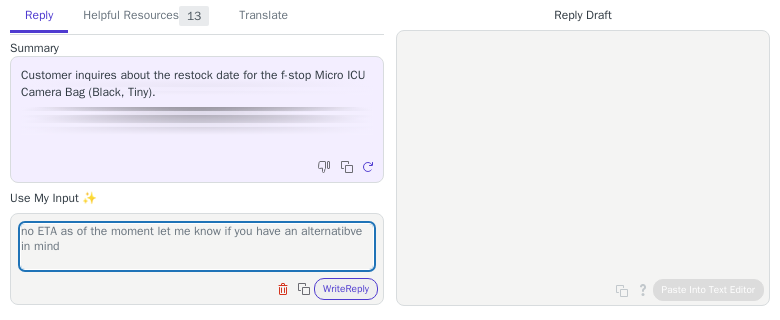 click on "no ETA as of the moment let me know if you have an alternatibve in mind" at bounding box center (197, 246) 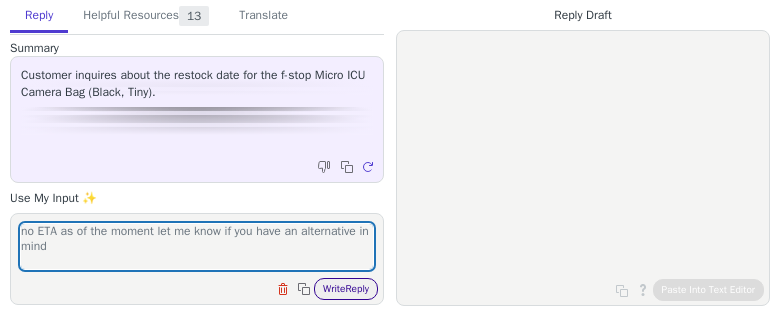 type on "no ETA as of the moment let me know if you have an alternative in mind" 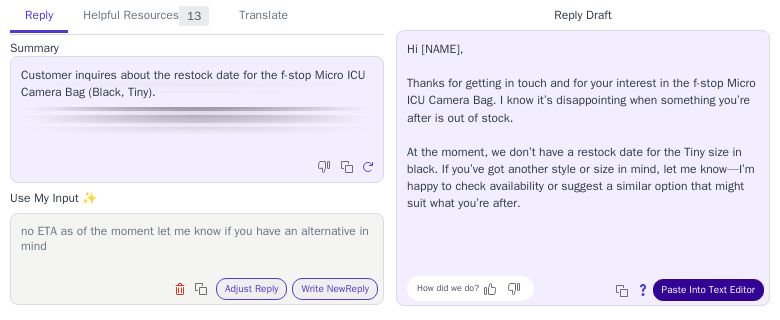 click on "Paste Into Text Editor" at bounding box center [708, 290] 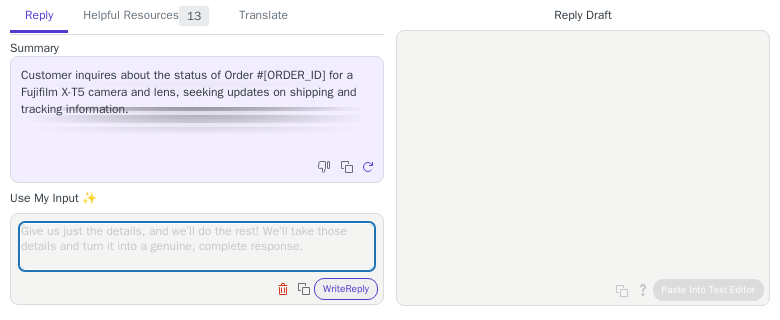 scroll, scrollTop: 0, scrollLeft: 0, axis: both 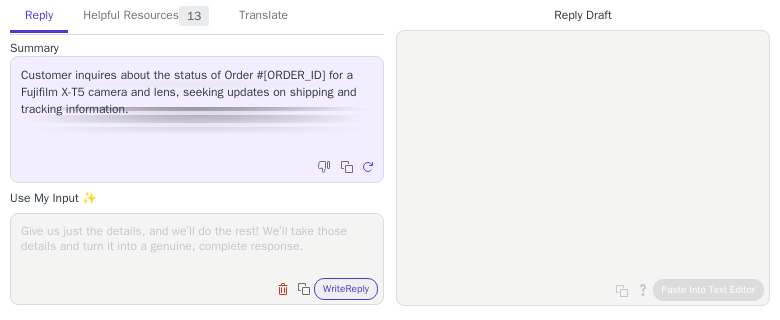 click at bounding box center [197, 246] 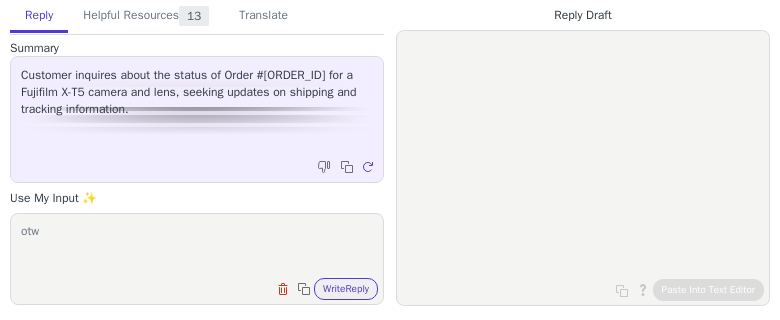paste on "https://auspost.com.au/mypost/track/details/36JHX5022086" 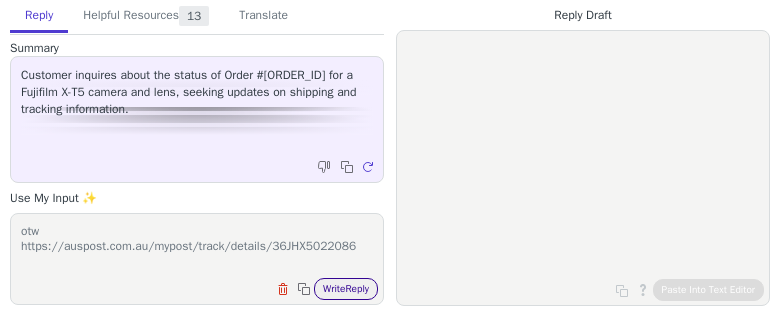 type on "otw https://auspost.com.au/mypost/track/details/36JHX5022086" 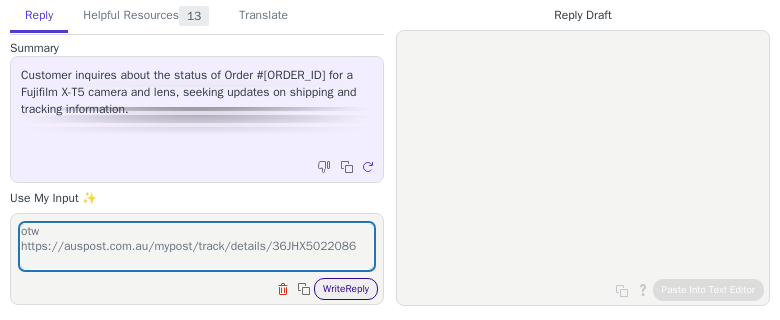 click on "Write  Reply" at bounding box center [346, 289] 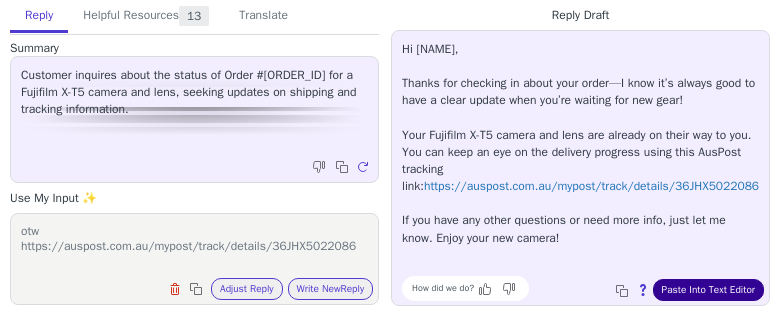 click on "Paste Into Text Editor" at bounding box center [708, 290] 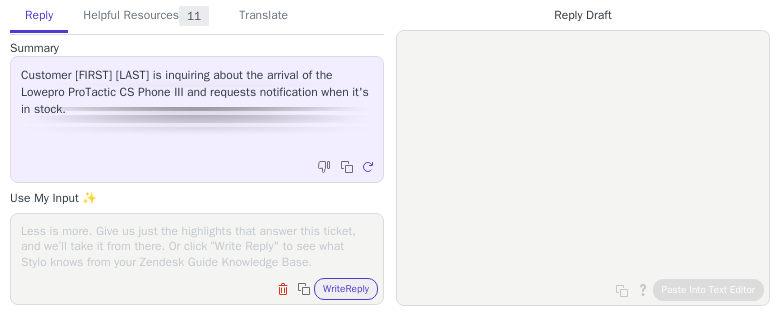 scroll, scrollTop: 0, scrollLeft: 0, axis: both 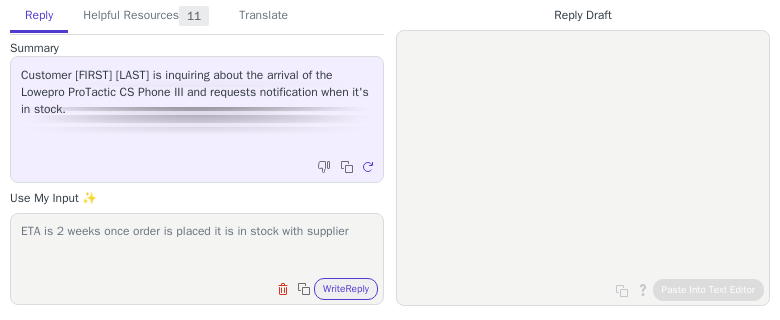 type on "ETA is 2 weeks once order is placed it is in stock with supplier" 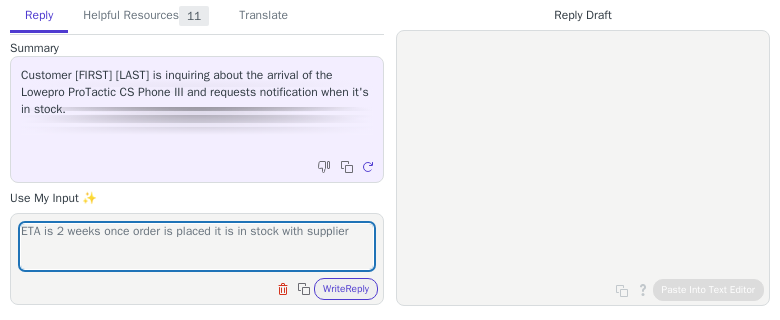 click on "ETA is 2 weeks once order is placed it is in stock with supplier  Clear field Copy to clipboard Write  Reply" at bounding box center [197, 259] 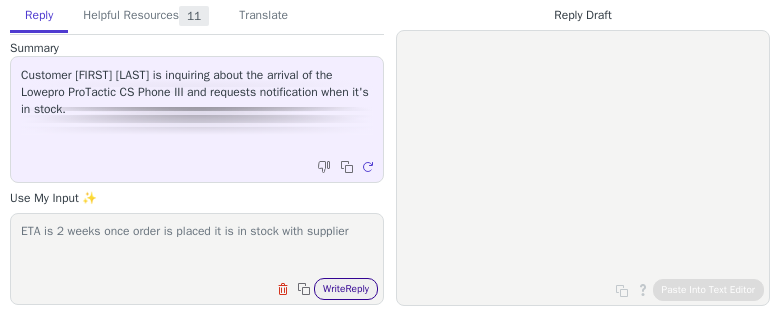 click on "Write  Reply" at bounding box center [346, 289] 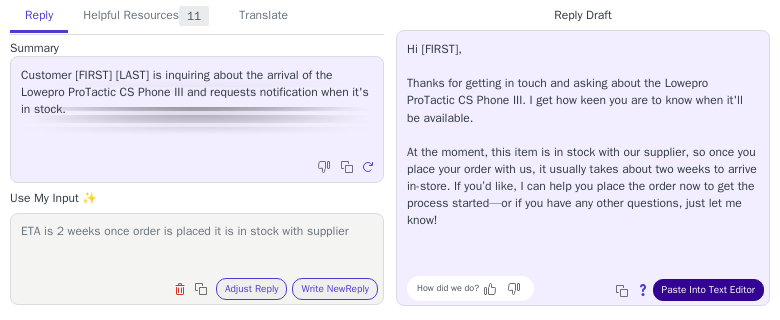 click on "Paste Into Text Editor" at bounding box center [708, 290] 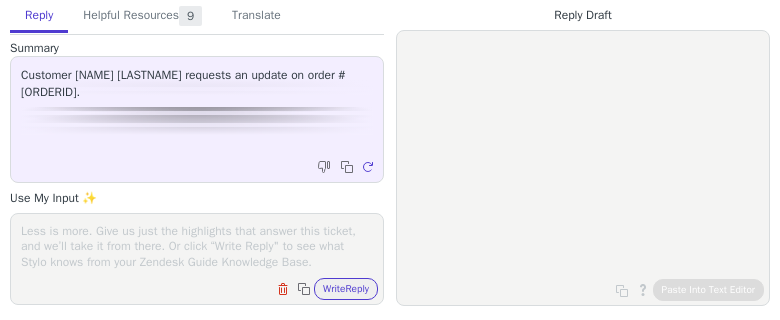 scroll, scrollTop: 0, scrollLeft: 0, axis: both 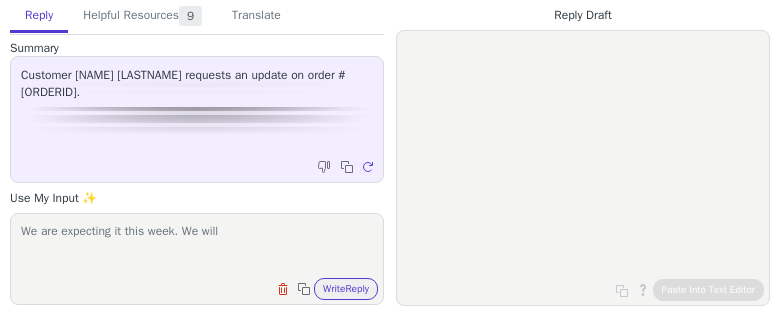 click on "We are expecting it this week. We will" at bounding box center (197, 246) 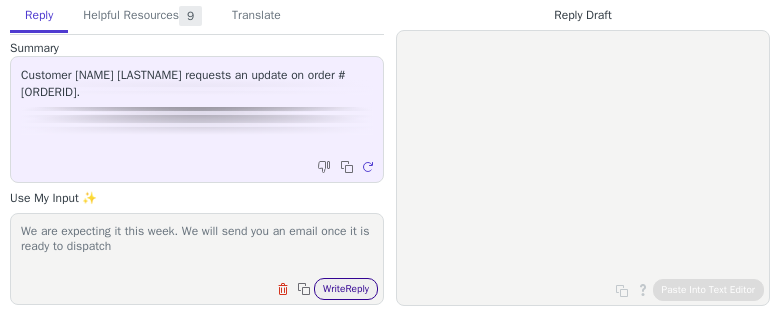 type on "We are expecting it this week. We will send you an email once it is ready to dispatch" 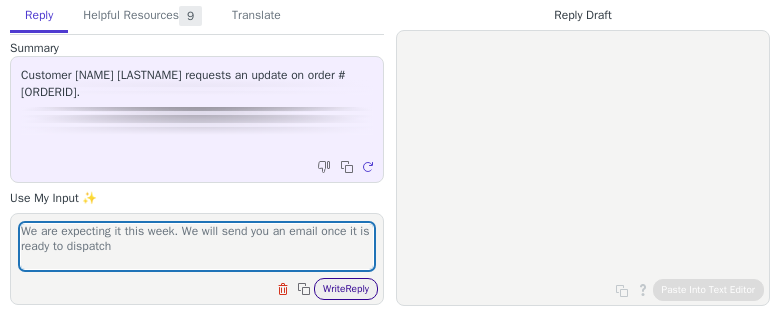click on "Write  Reply" at bounding box center [346, 289] 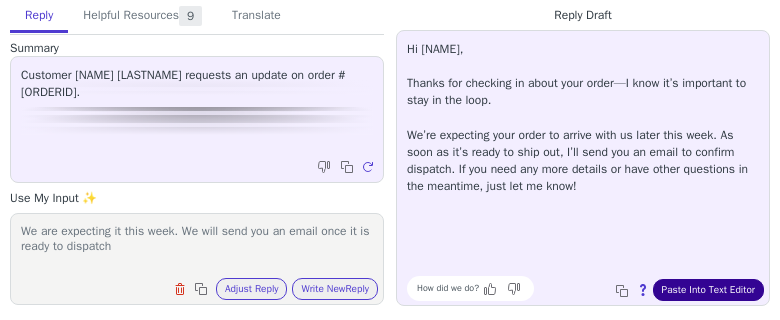 click on "Paste Into Text Editor" at bounding box center [708, 290] 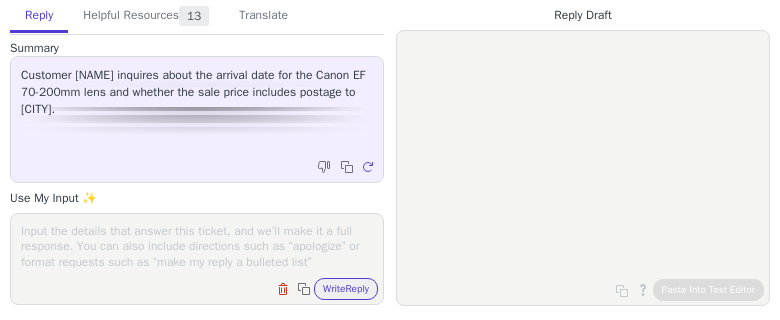 scroll, scrollTop: 0, scrollLeft: 0, axis: both 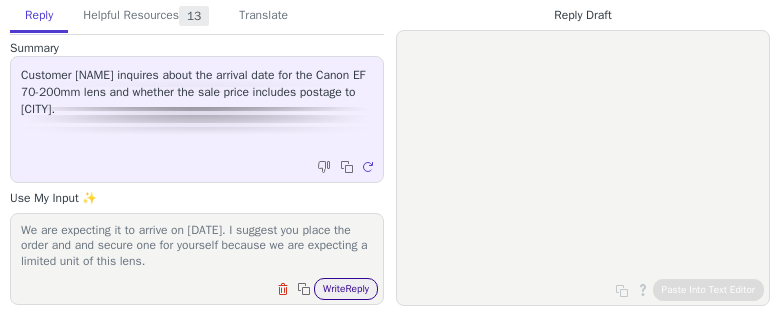 type on "We are expecting it to arrive on late-July. I suggest you place the order and and secure one for yourself because we are expecting a limited unit of this lens." 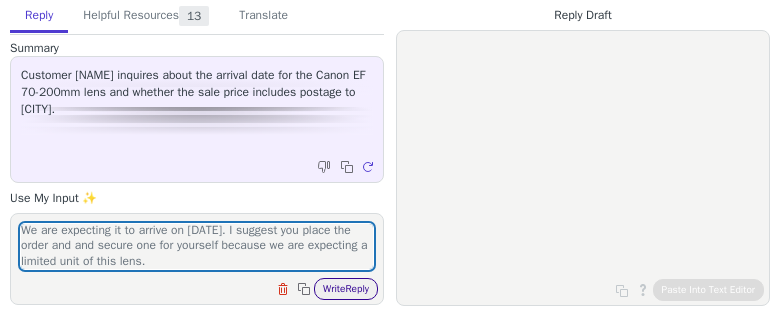 click on "Write  Reply" at bounding box center (346, 289) 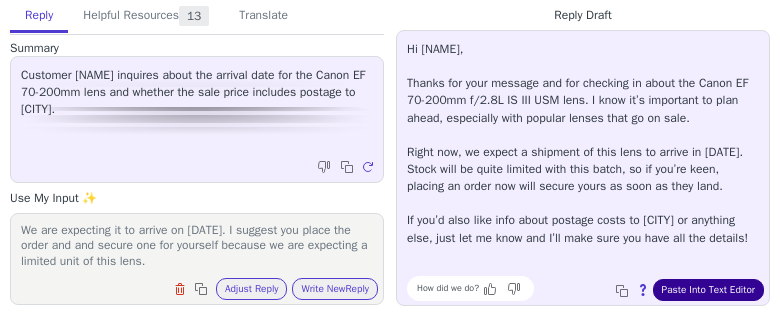 click on "Paste Into Text Editor" at bounding box center [708, 290] 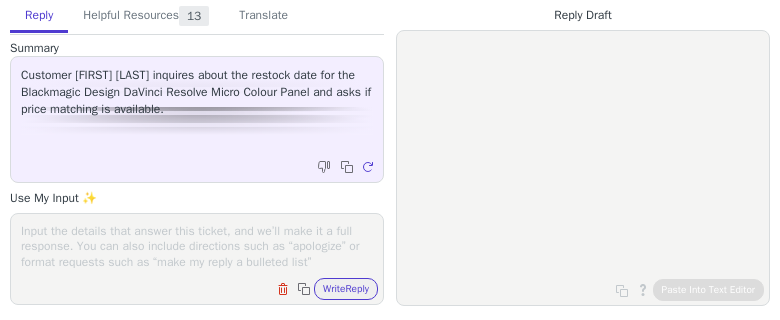 click on "Clear field Copy to clipboard Write  Reply" at bounding box center [207, 287] 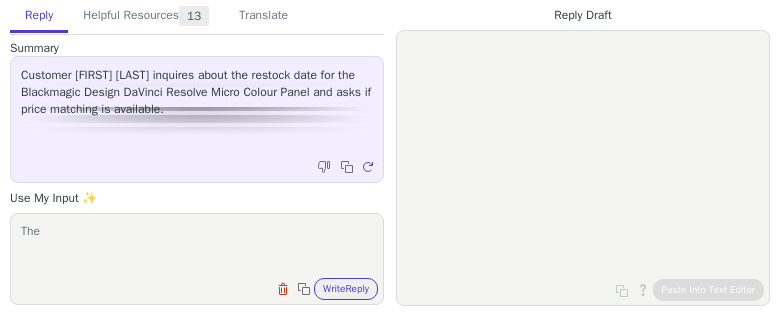paste on "Blackmagic Design DaVinci Resolve Micro Colour Panel" 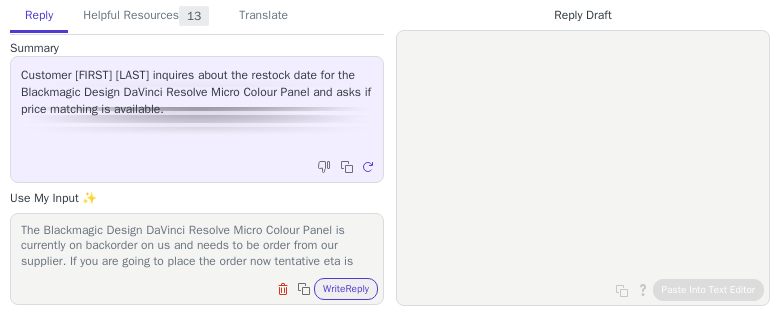 scroll, scrollTop: 16, scrollLeft: 0, axis: vertical 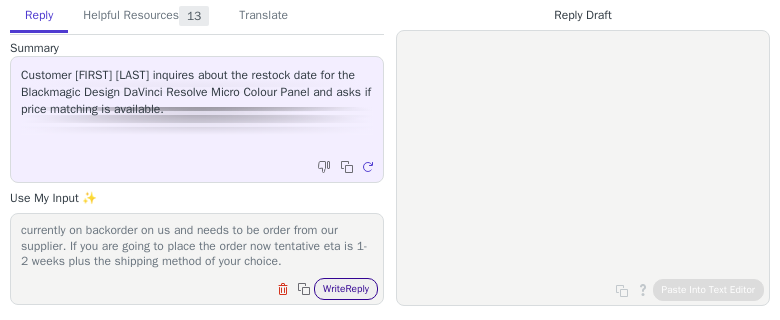 type on "The Blackmagic Design DaVinci Resolve Micro Colour Panel is currently on backorder on us and needs to be order from our supplier. If you are going to place the order now tentative eta is 1-2 weeks plus the shipping method of your choice." 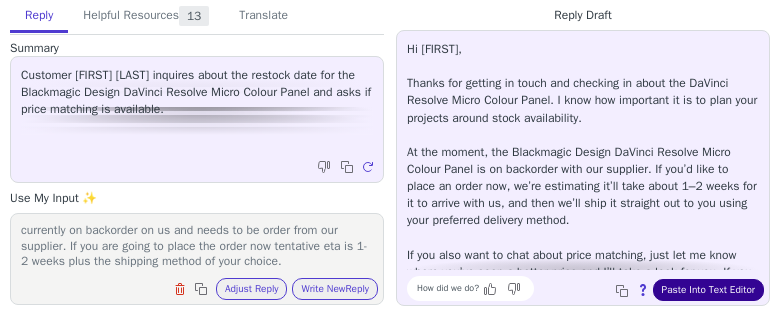 click on "How did we do?   Copy to clipboard About this reply Paste Into Text Editor" at bounding box center (593, 288) 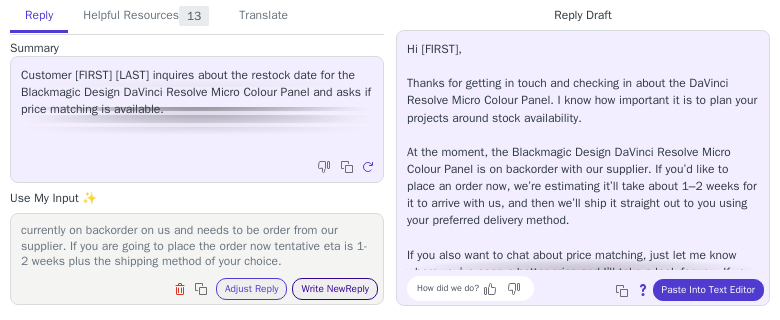 click on "Write New  Reply" at bounding box center (335, 289) 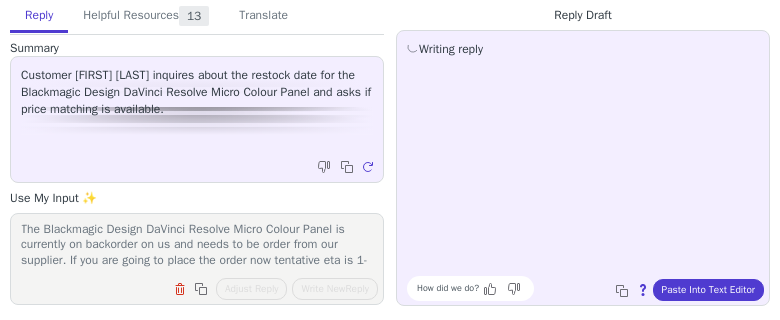scroll, scrollTop: 16, scrollLeft: 0, axis: vertical 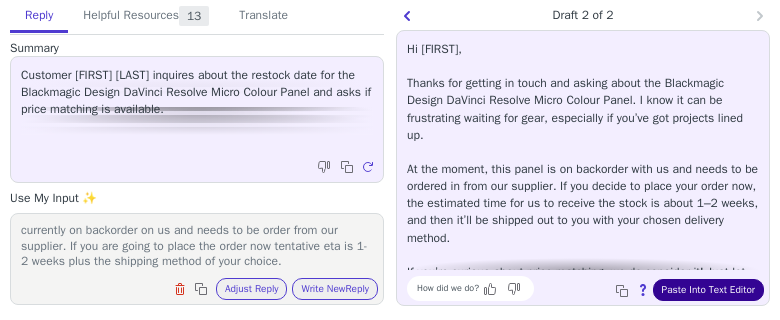 click on "Paste Into Text Editor" at bounding box center (708, 290) 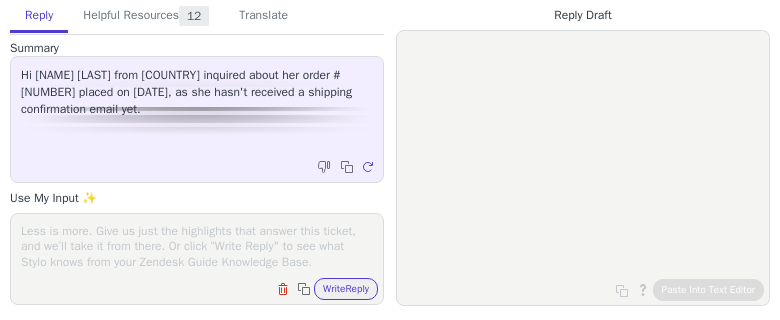 scroll, scrollTop: 0, scrollLeft: 0, axis: both 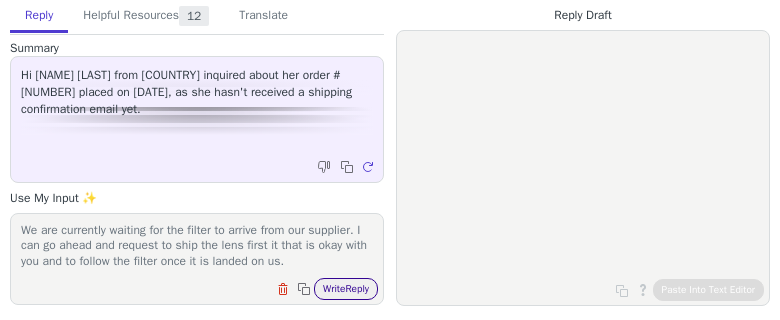 type on "We are currently waiting for the filter to arrive from our supplier. I can go ahead and request to ship the lens first it that is okay with you and to follow the filter once it is landed on us." 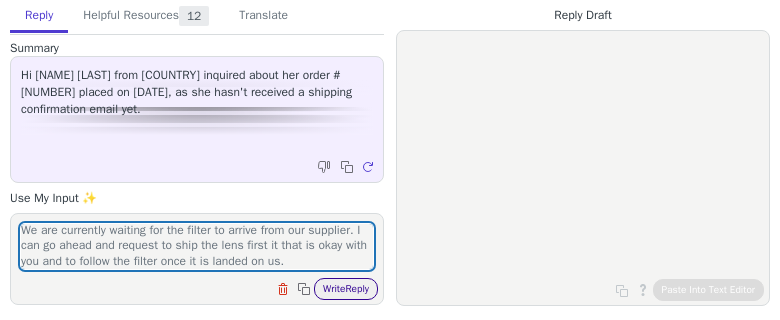 drag, startPoint x: 345, startPoint y: 295, endPoint x: 337, endPoint y: 287, distance: 11.313708 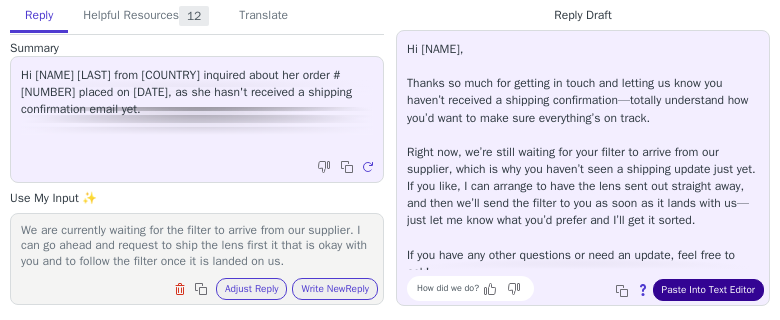 click on "Paste Into Text Editor" at bounding box center [708, 290] 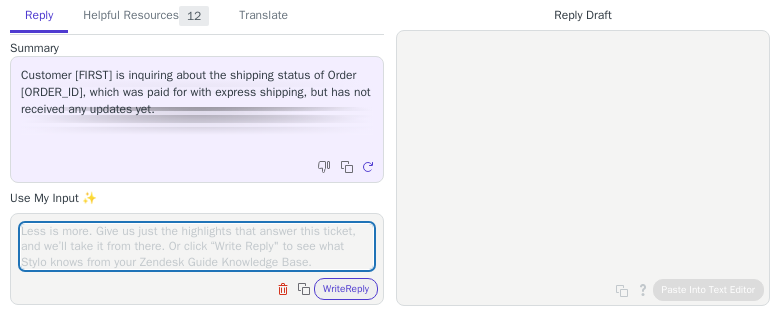 scroll, scrollTop: 0, scrollLeft: 0, axis: both 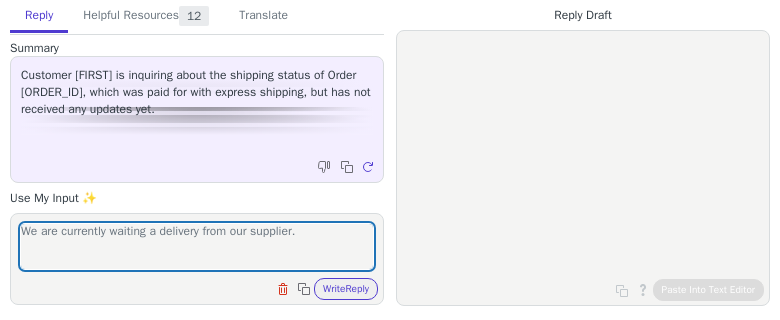 click on "We are currently waiting a delivery from our supplier." at bounding box center [197, 246] 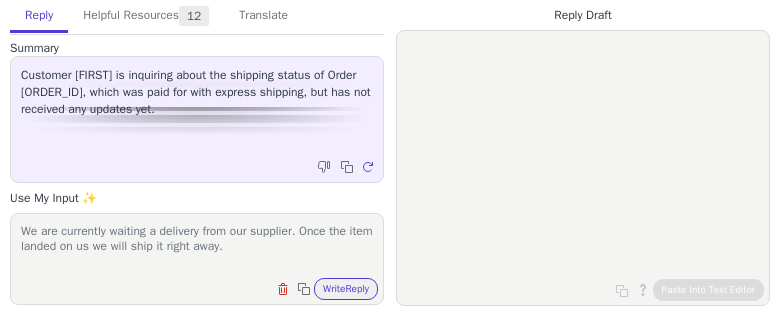 click on "We are currently waiting a delivery from our supplier. Once the item landed on us we will ship it right away." at bounding box center [197, 246] 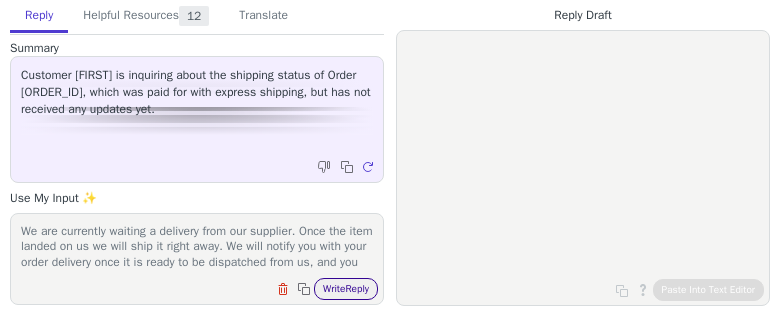 scroll, scrollTop: 62, scrollLeft: 0, axis: vertical 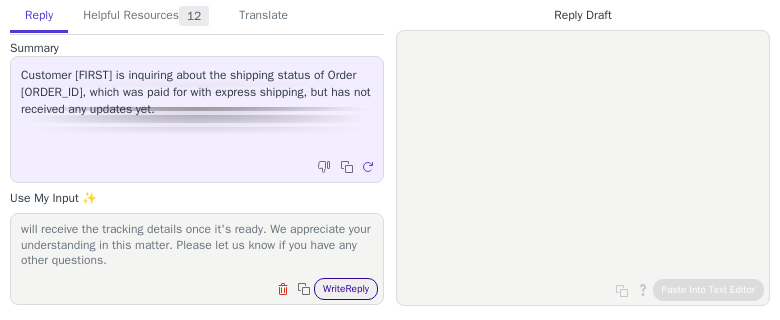 type on "We are currently waiting a delivery from our supplier. Once the item landed on us we will ship it right away. We will notify you with your order delivery once it is ready to be dispatched from us, and you will receive the tracking details once it's ready. We appreciate your understanding in this matter. Please let us know if you have any other questions." 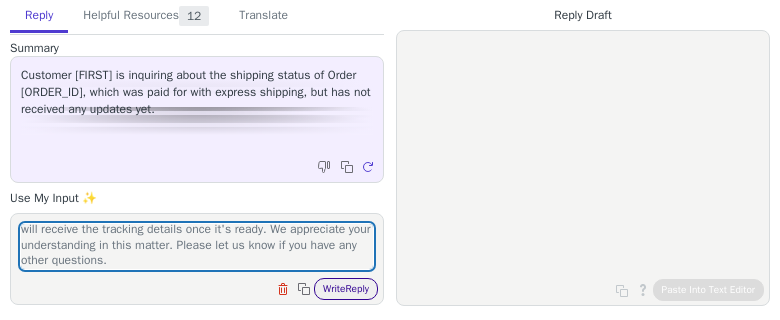 click on "Write  Reply" at bounding box center (346, 289) 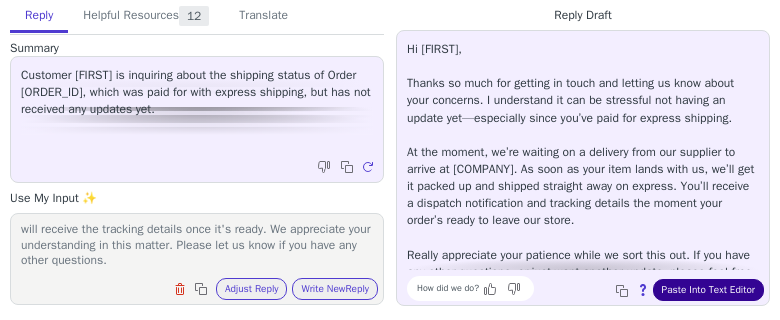 click on "Paste Into Text Editor" at bounding box center (708, 290) 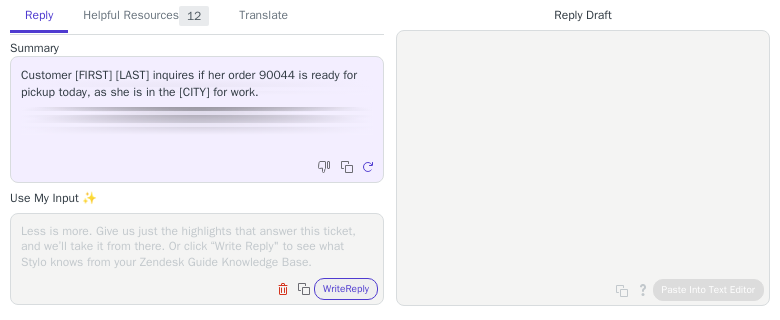 scroll, scrollTop: 0, scrollLeft: 0, axis: both 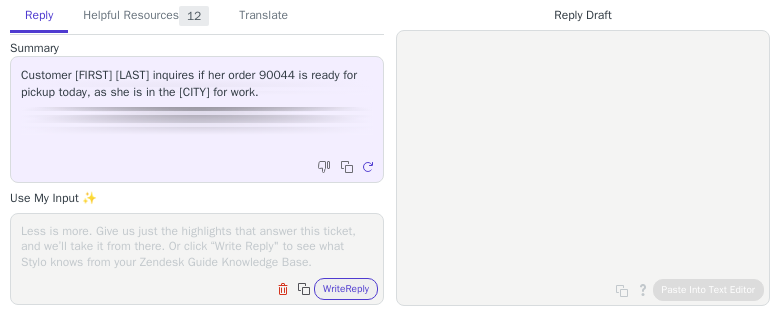paste on "Your order is now ready for in-store collection!
Our doors are open from 9:30-6 on weekdays, 9:30-5 on Saturdays and 10-5 on Sundays and Public Holidays. Please remember to bring some photo ID so that we can verify your identity when you come to pick up your items.
Thanks for shopping at Georges!" 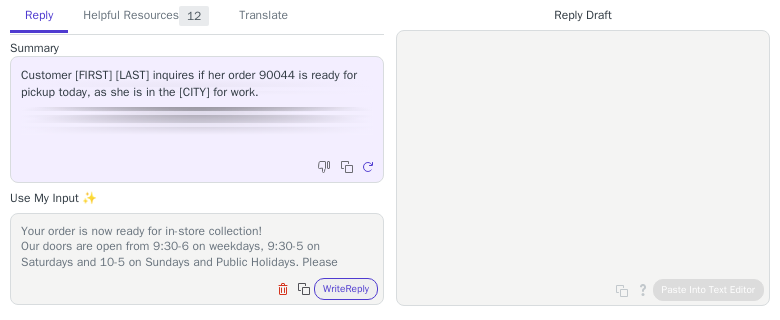 scroll, scrollTop: 62, scrollLeft: 0, axis: vertical 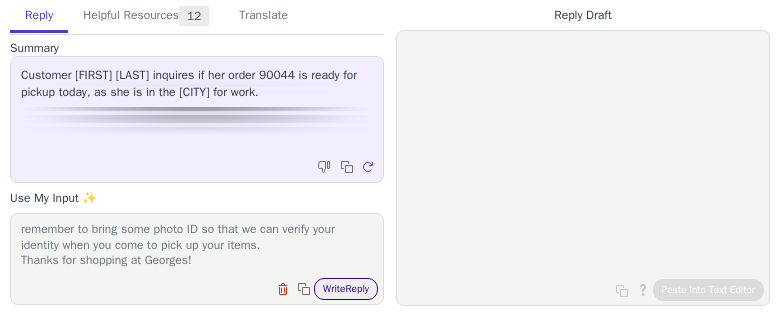 type on "Your order is now ready for in-store collection!
Our doors are open from 9:30-6 on weekdays, 9:30-5 on Saturdays and 10-5 on Sundays and Public Holidays. Please remember to bring some photo ID so that we can verify your identity when you come to pick up your items.
Thanks for shopping at Georges!" 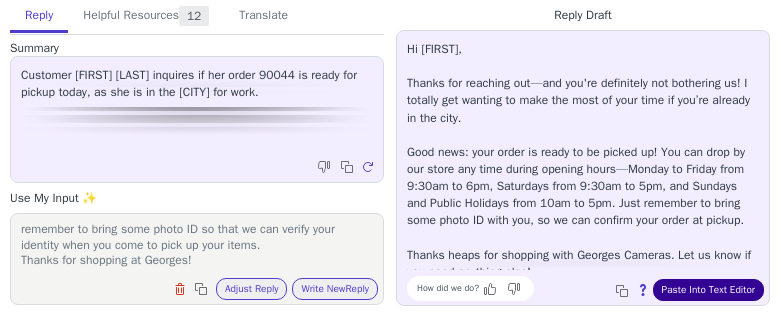 click on "Paste Into Text Editor" at bounding box center (708, 290) 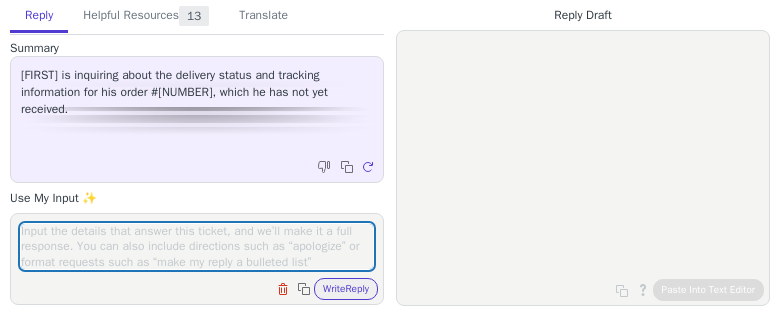 scroll, scrollTop: 0, scrollLeft: 0, axis: both 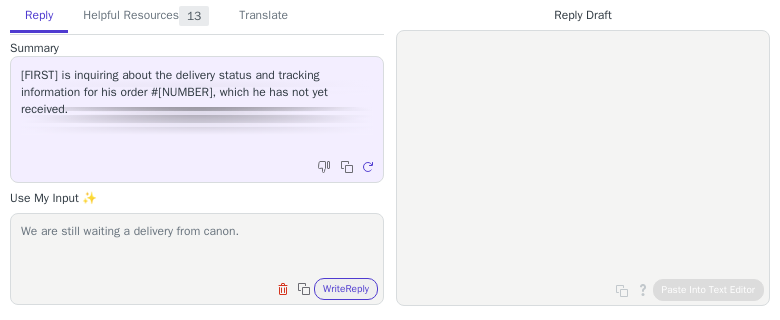 click on "We are still waiting a delivery from canon." at bounding box center [197, 246] 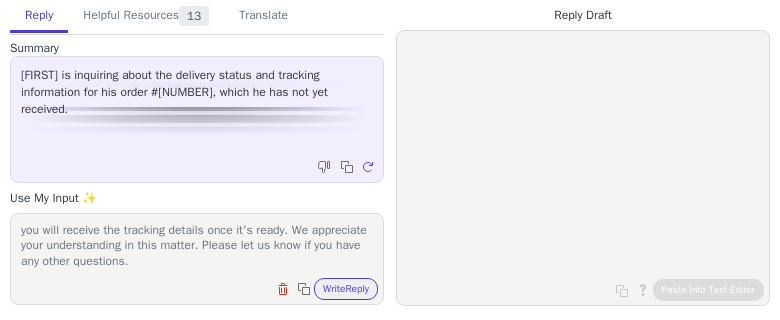 scroll, scrollTop: 0, scrollLeft: 0, axis: both 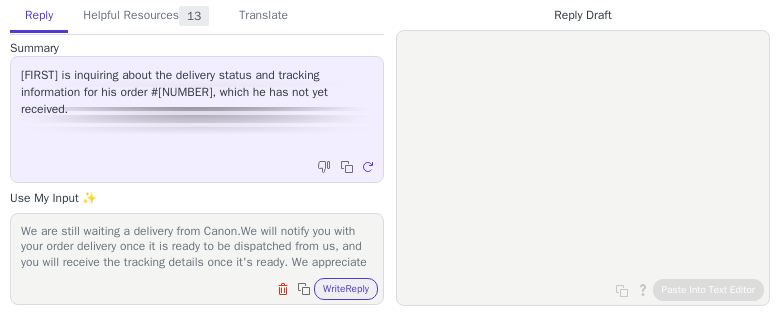click on "We are still waiting a delivery from Canon.We will notify you with your order delivery once it is ready to be dispatched from us, and you will receive the tracking details once it's ready. We appreciate your understanding in this matter. Please let us know if you have any other questions." at bounding box center (197, 246) 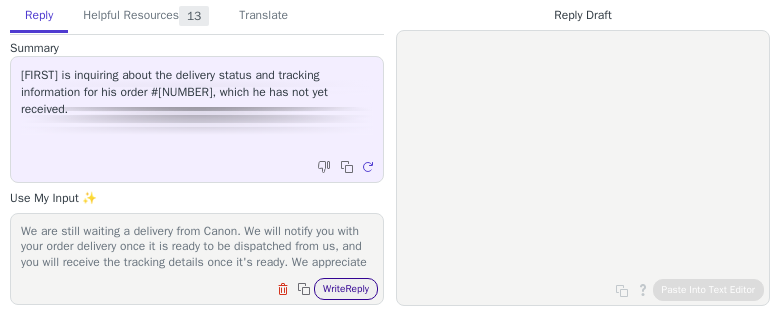 type on "We are still waiting a delivery from Canon. We will notify you with your order delivery once it is ready to be dispatched from us, and you will receive the tracking details once it's ready. We appreciate your understanding in this matter. Please let us know if you have any other questions." 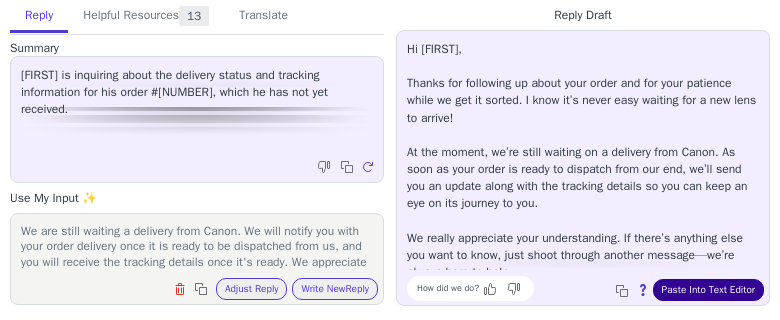 click on "Paste Into Text Editor" at bounding box center [708, 290] 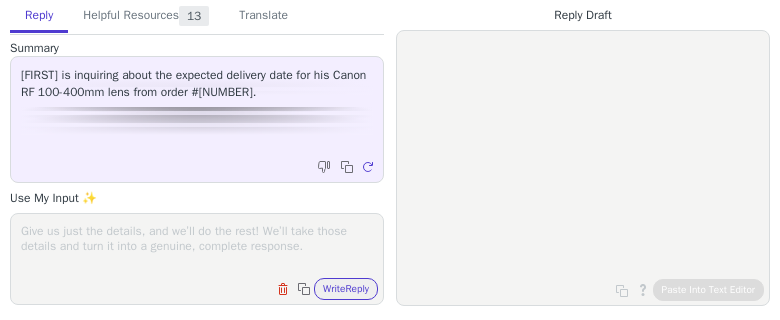 scroll, scrollTop: 0, scrollLeft: 0, axis: both 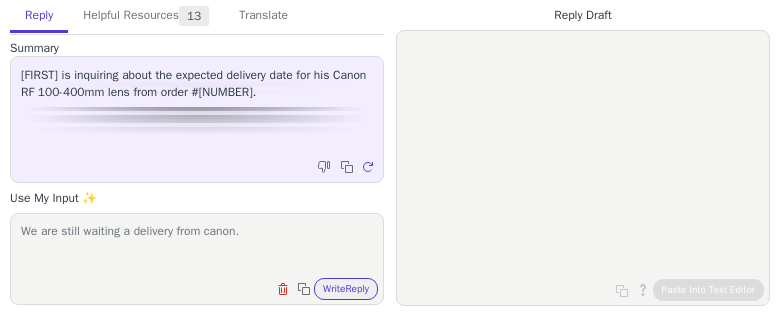 click on "We are still waiting a delivery from canon." at bounding box center [197, 246] 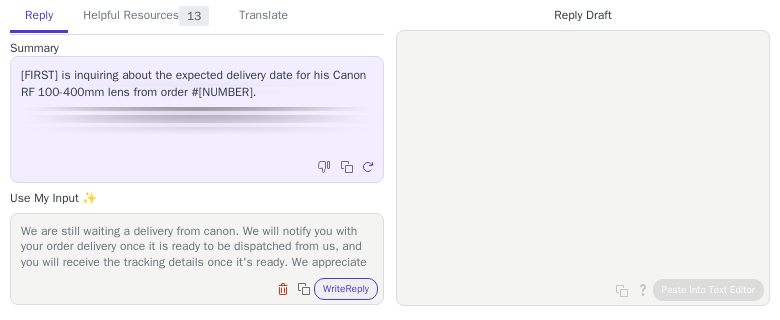 scroll, scrollTop: 46, scrollLeft: 0, axis: vertical 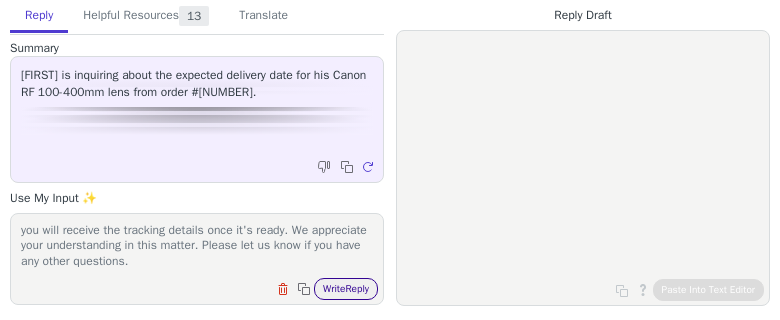 type on "We are still waiting a delivery from canon. We will notify you with your order delivery once it is ready to be dispatched from us, and you will receive the tracking details once it's ready. We appreciate your understanding in this matter. Please let us know if you have any other questions." 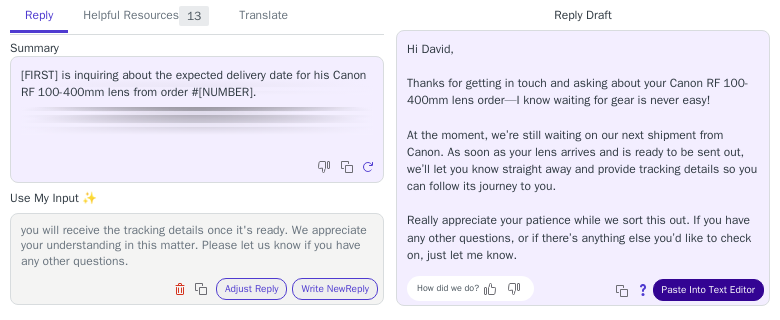 click on "Paste Into Text Editor" at bounding box center (708, 290) 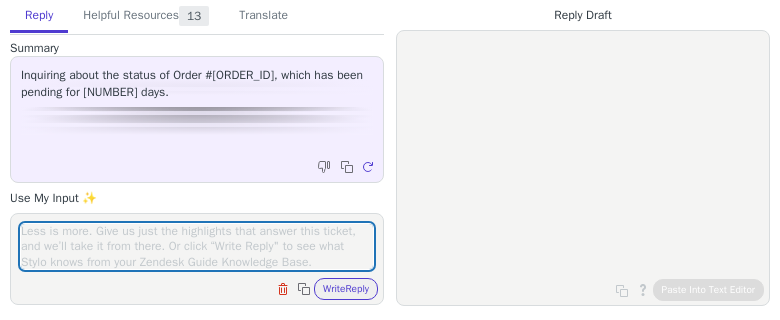 click at bounding box center (197, 246) 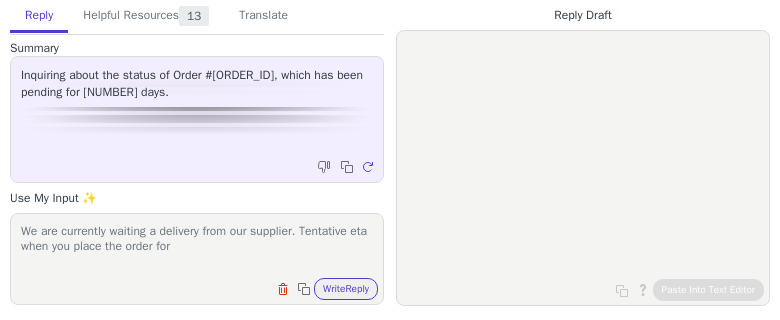 paste on "Leofoto BV-20 75mm Base Video Fluid Head with Arca PU-130D Plate" 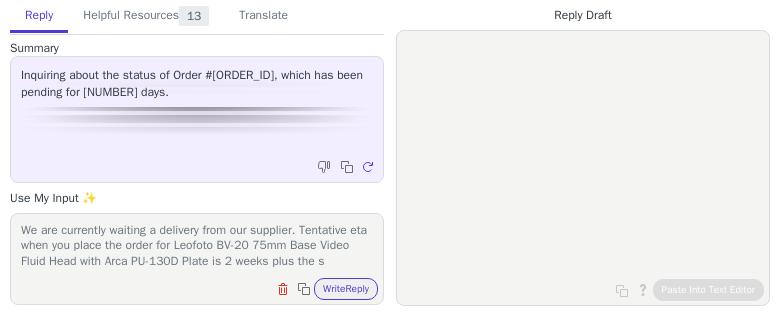 scroll, scrollTop: 16, scrollLeft: 0, axis: vertical 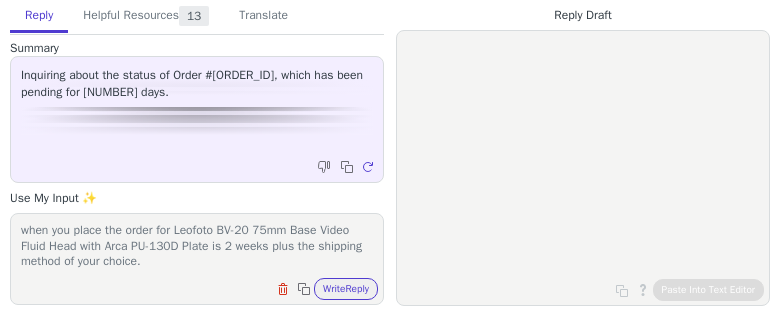 click on "We are currently waiting a delivery from our supplier. Tentative eta when you place the order for Leofoto BV-20 75mm Base Video Fluid Head with Arca PU-130D Plate is 2 weeks plus the shipping method of your choice.  Clear field Copy to clipboard Write  Reply" at bounding box center [197, 259] 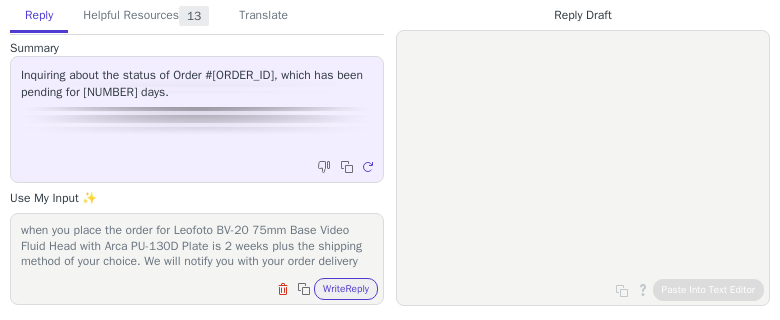 scroll, scrollTop: 93, scrollLeft: 0, axis: vertical 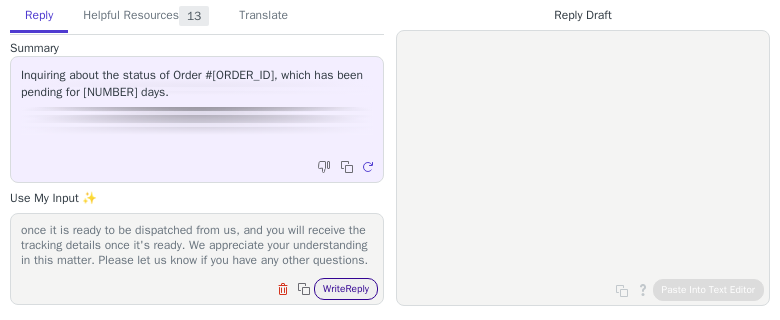 type on "We are currently waiting a delivery from our supplier. Tentative eta when you place the order for Leofoto BV-20 75mm Base Video Fluid Head with Arca PU-130D Plate is 2 weeks plus the shipping method of your choice. We will notify you with your order delivery once it is ready to be dispatched from us, and you will receive the tracking details once it's ready. We appreciate your understanding in this matter. Please let us know if you have any other questions." 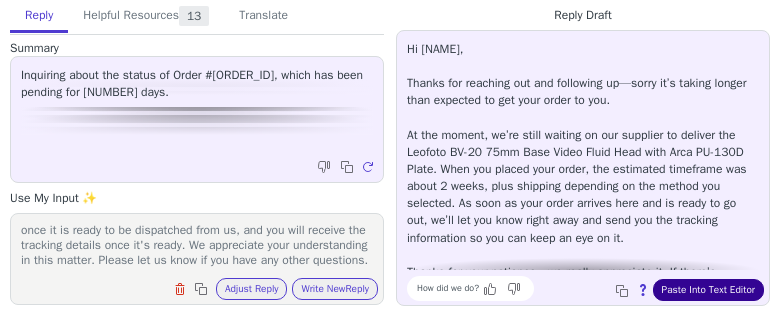 click on "Paste Into Text Editor" at bounding box center [708, 290] 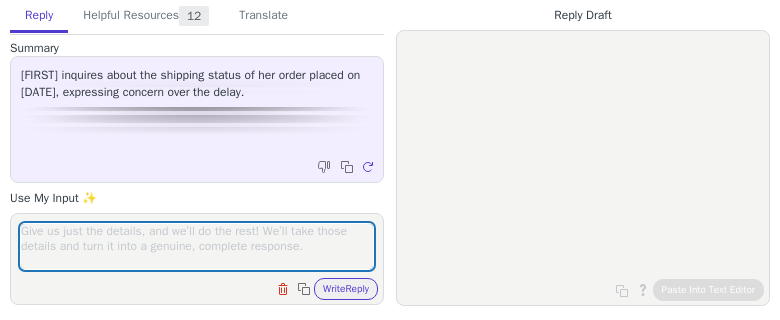 scroll, scrollTop: 0, scrollLeft: 0, axis: both 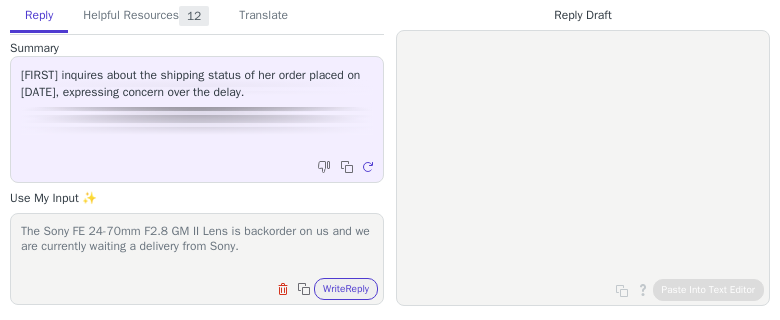 click on "The Sony FE 24-70mm F2.8 GM II Lens is backorder on us and we are currently waiting a delivery from Sony." at bounding box center (197, 246) 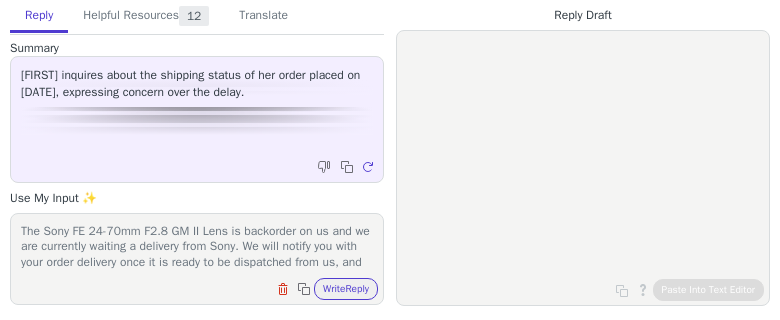 scroll, scrollTop: 62, scrollLeft: 0, axis: vertical 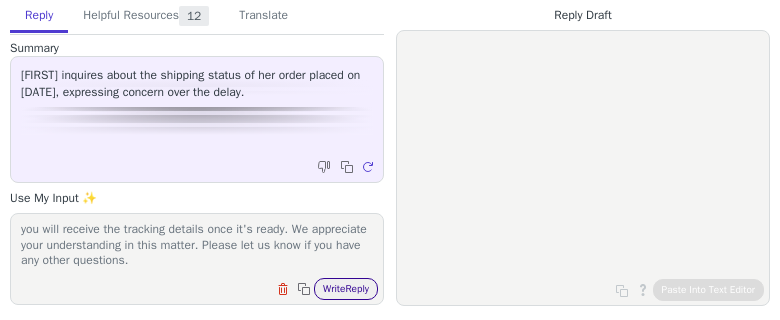 type on "The Sony FE 24-70mm F2.8 GM II Lens is backorder on us and we are currently waiting a delivery from Sony. We will notify you with your order delivery once it is ready to be dispatched from us, and you will receive the tracking details once it's ready. We appreciate your understanding in this matter. Please let us know if you have any other questions." 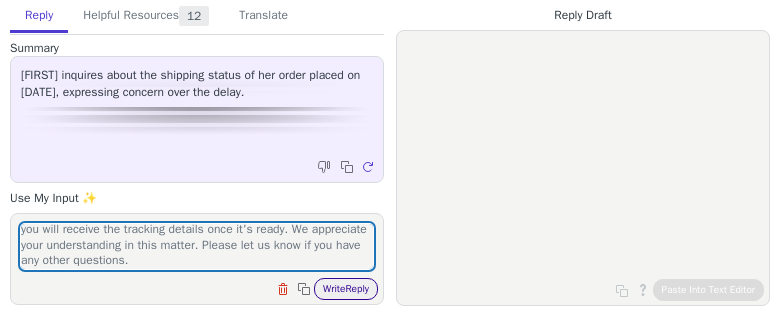 click on "Write  Reply" at bounding box center [346, 289] 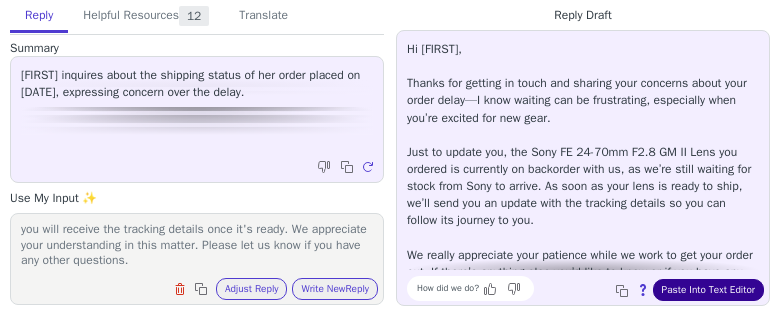 click on "Paste Into Text Editor" at bounding box center (708, 290) 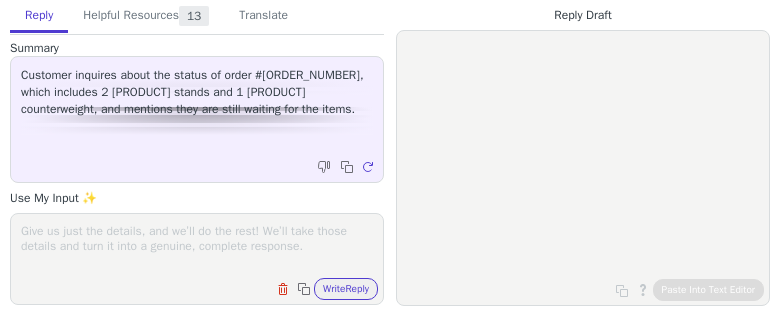 scroll, scrollTop: 0, scrollLeft: 0, axis: both 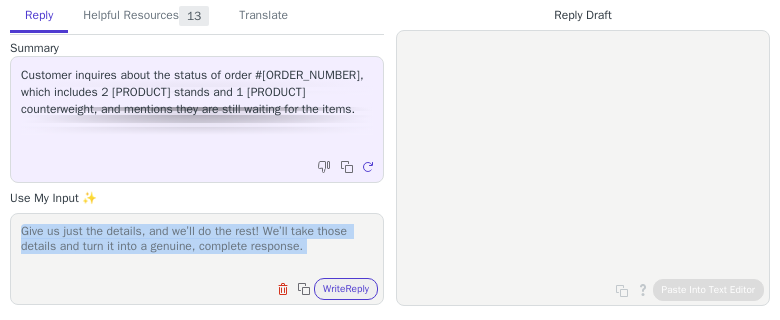 drag, startPoint x: 150, startPoint y: 272, endPoint x: 145, endPoint y: 258, distance: 14.866069 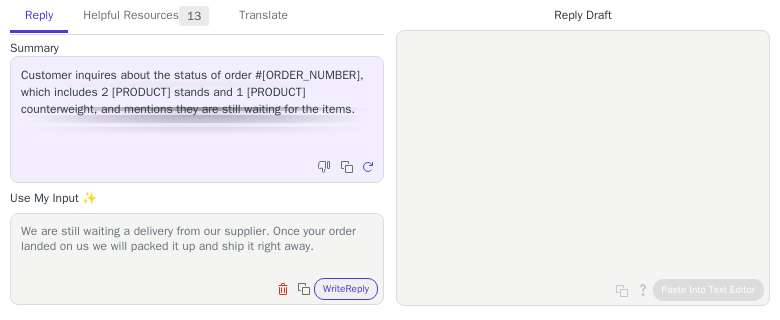 paste on "We will notify you with your order delivery once it is ready to be dispatched from us, and you will receive the tracking details once it's ready. We appreciate your understanding in this matter. Please let us know if you have any other questions." 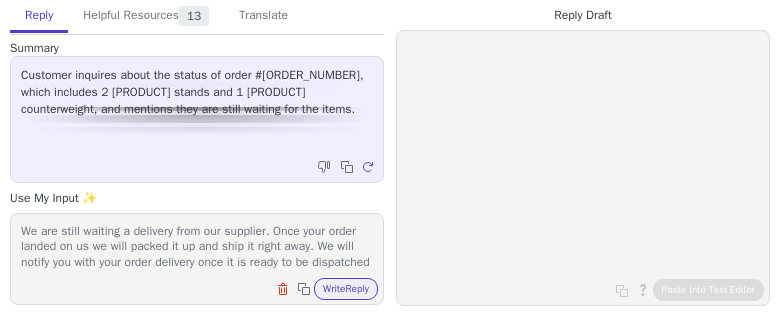 scroll, scrollTop: 78, scrollLeft: 0, axis: vertical 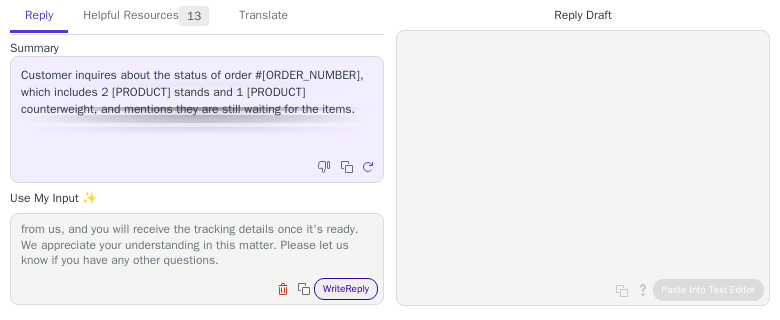 type on "We are still waiting a delivery from our supplier. Once your order landed on us we will packed it up and ship it right away. We will notify you with your order delivery once it is ready to be dispatched from us, and you will receive the tracking details once it's ready. We appreciate your understanding in this matter. Please let us know if you have any other questions." 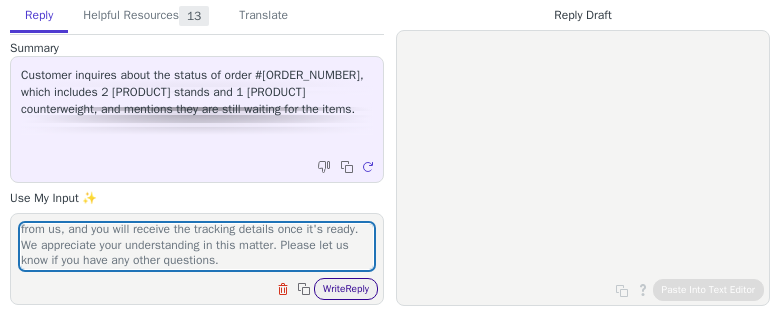 click on "Write  Reply" at bounding box center [346, 289] 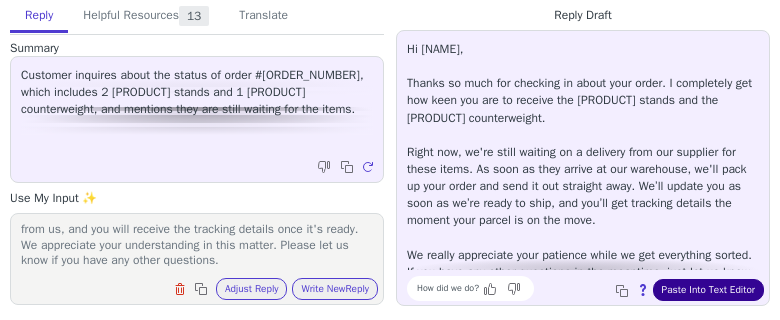 click on "Paste Into Text Editor" at bounding box center [708, 290] 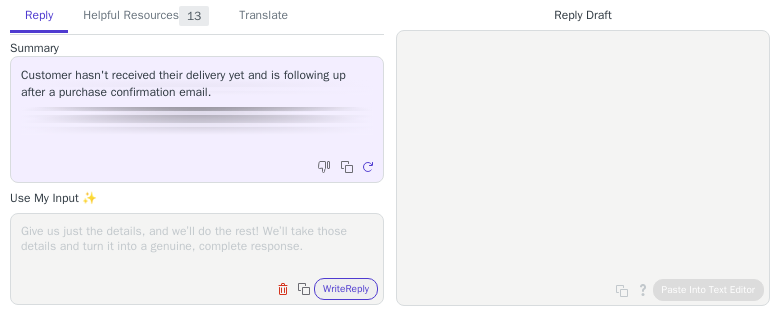 scroll, scrollTop: 0, scrollLeft: 0, axis: both 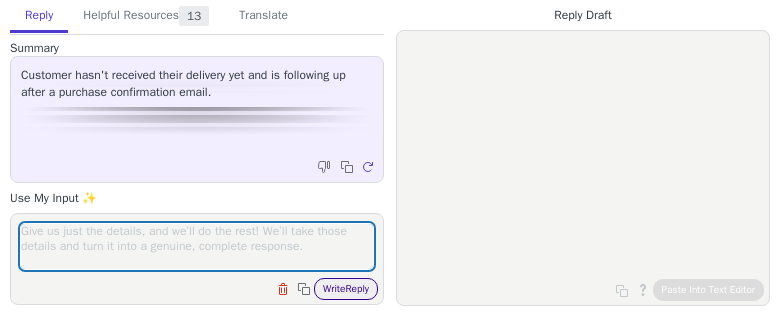 click on "Write  Reply" at bounding box center (346, 289) 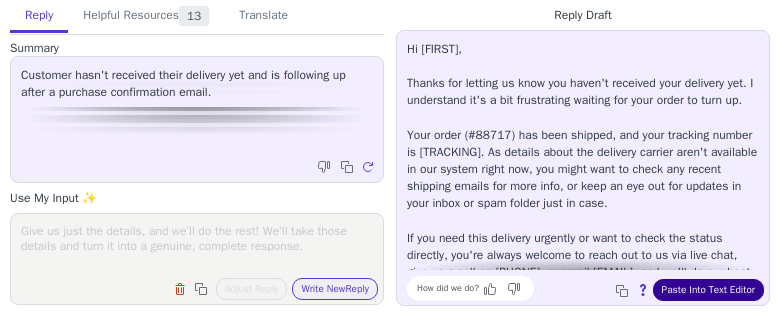click on "Paste Into Text Editor" at bounding box center (708, 290) 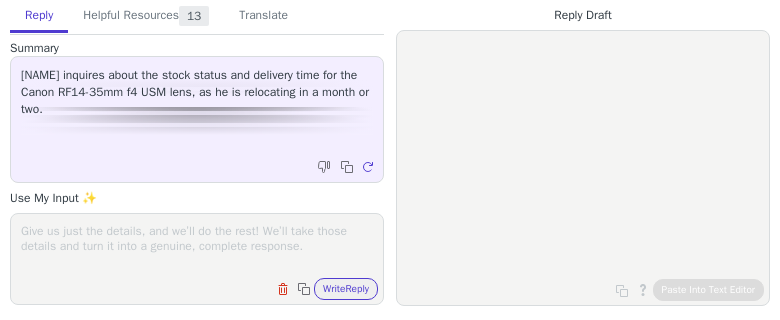 scroll, scrollTop: 0, scrollLeft: 0, axis: both 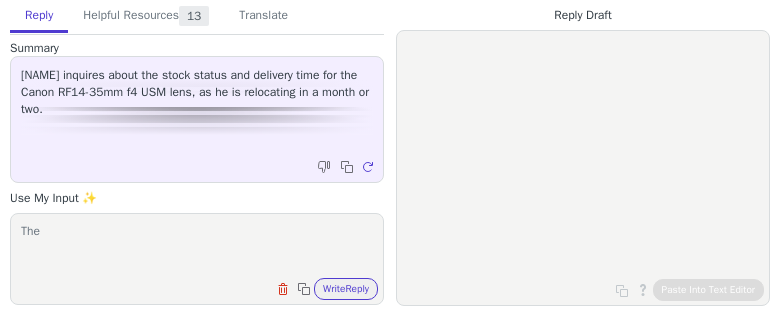 paste on "Canon RF 14-35mm f/4L IS USM Lens" 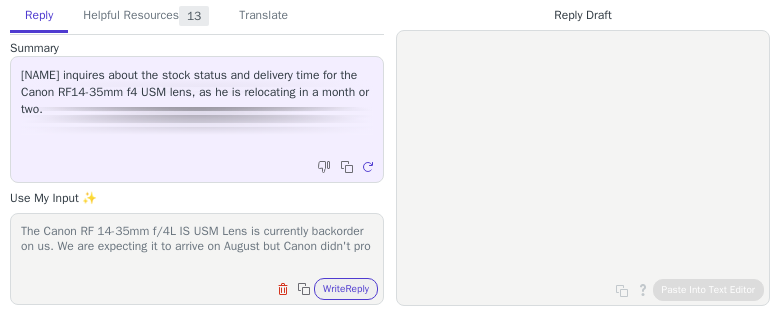 scroll, scrollTop: 1, scrollLeft: 0, axis: vertical 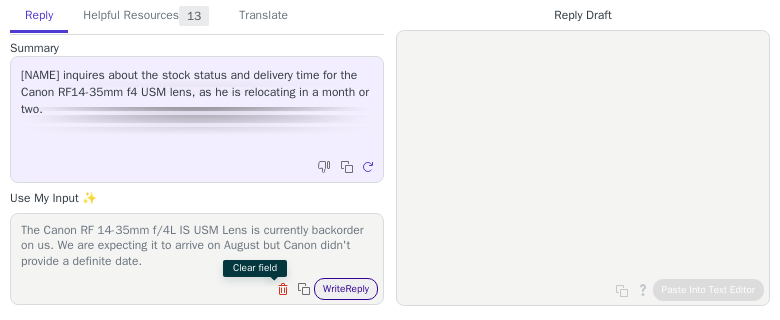 type on "The Canon RF 14-35mm f/4L IS USM Lens is currently backorder on us. We are expecting it to arrive on August but Canon didn't provide a definite date." 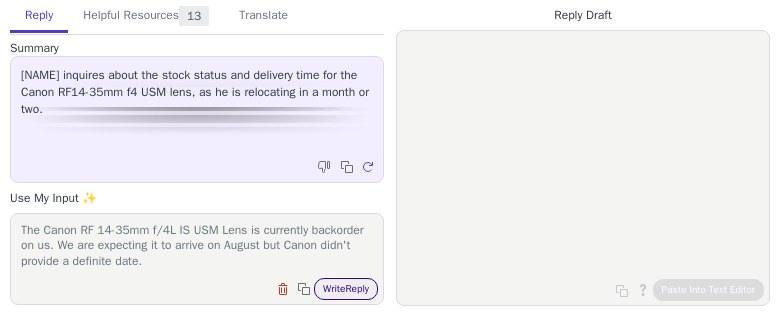 click on "Write  Reply" at bounding box center [346, 289] 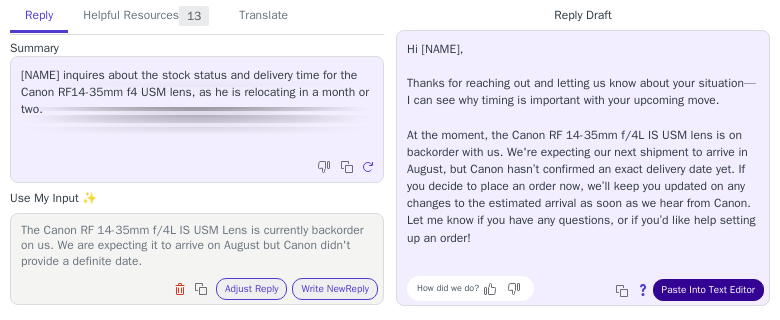 click on "Paste Into Text Editor" at bounding box center [708, 290] 